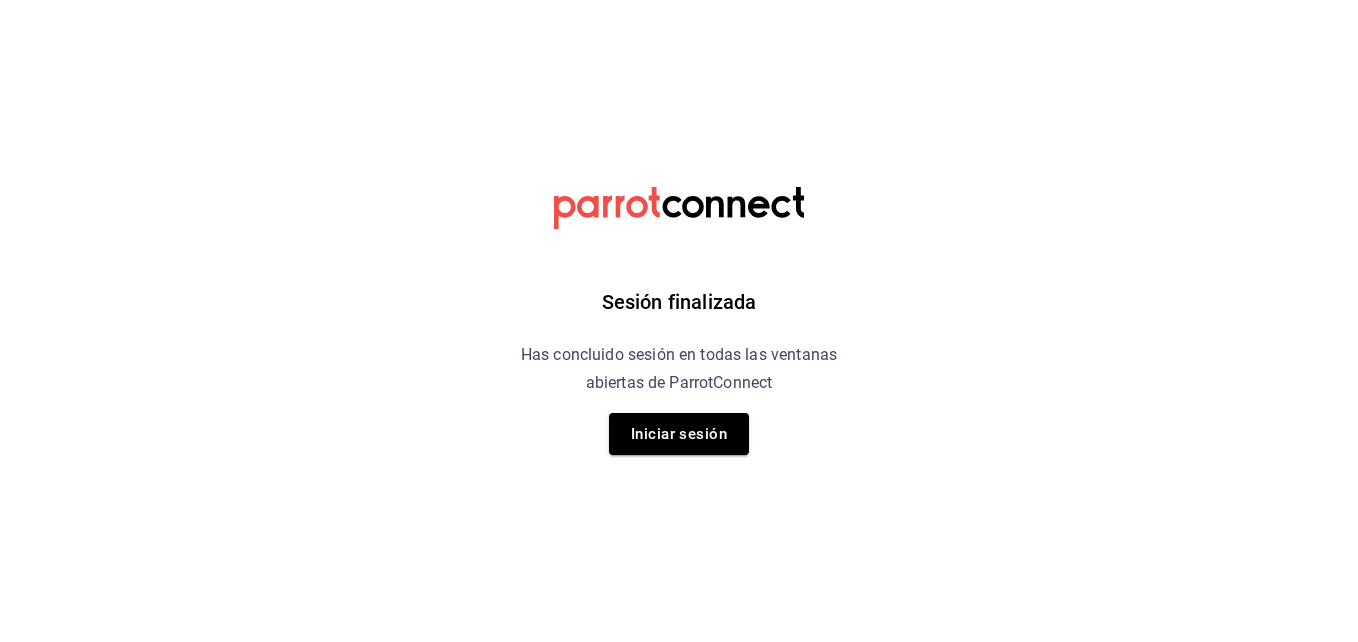 scroll, scrollTop: 0, scrollLeft: 0, axis: both 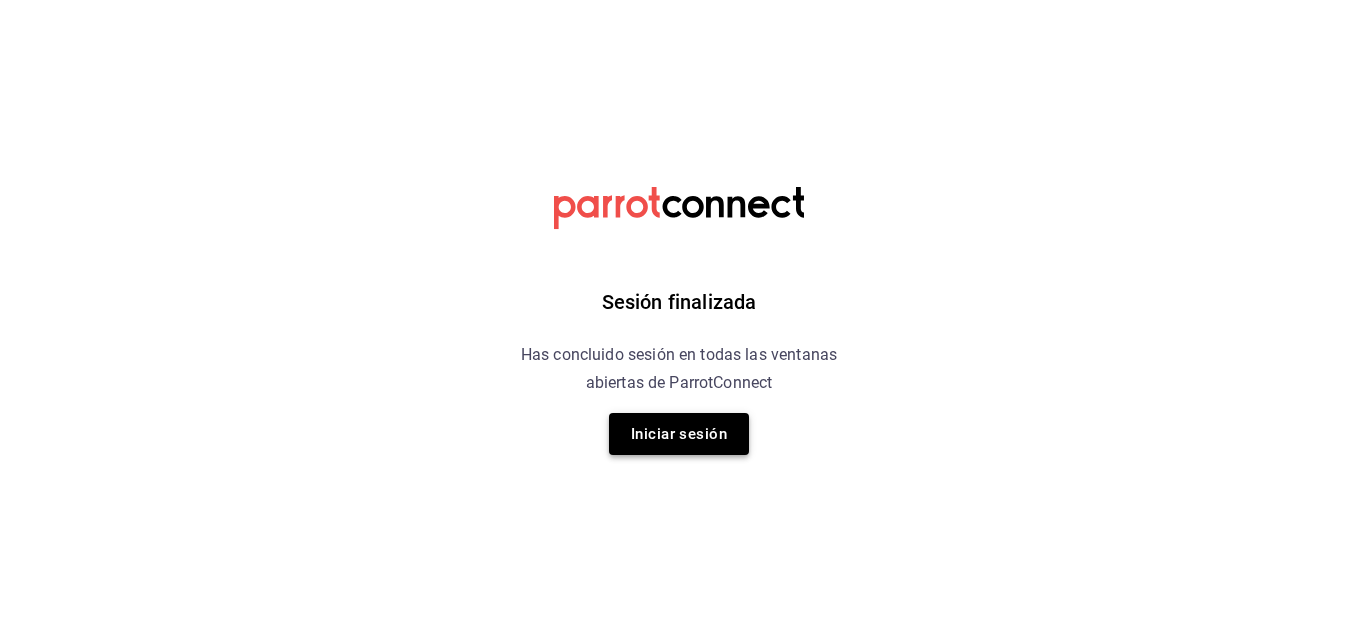 click on "Iniciar sesión" at bounding box center (679, 434) 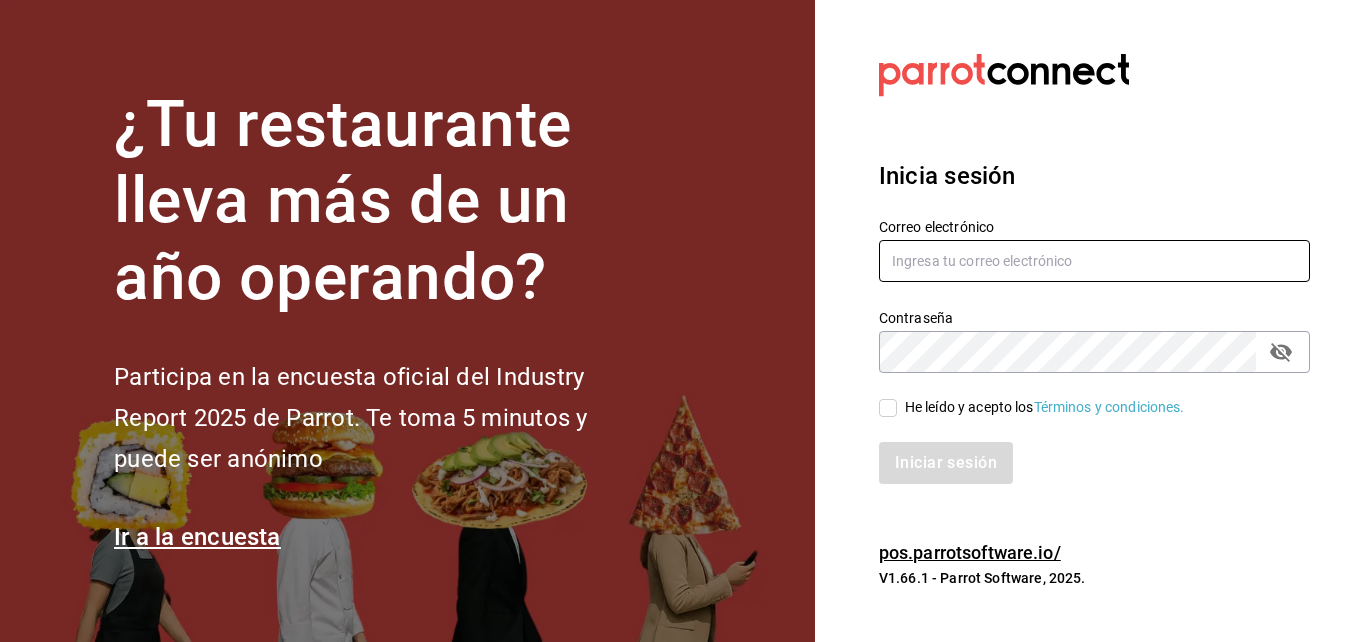 type on "gerenciamiraisaltillo@[EMAIL]" 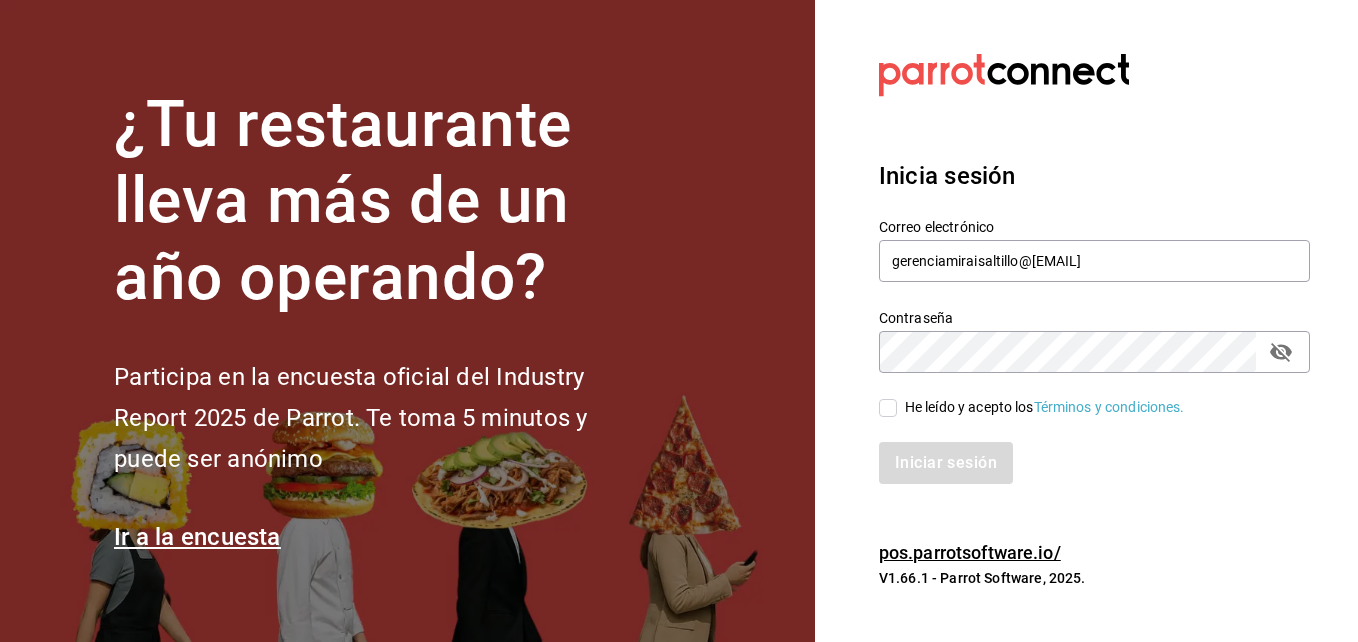 click on "He leído y acepto los  Términos y condiciones." at bounding box center [888, 408] 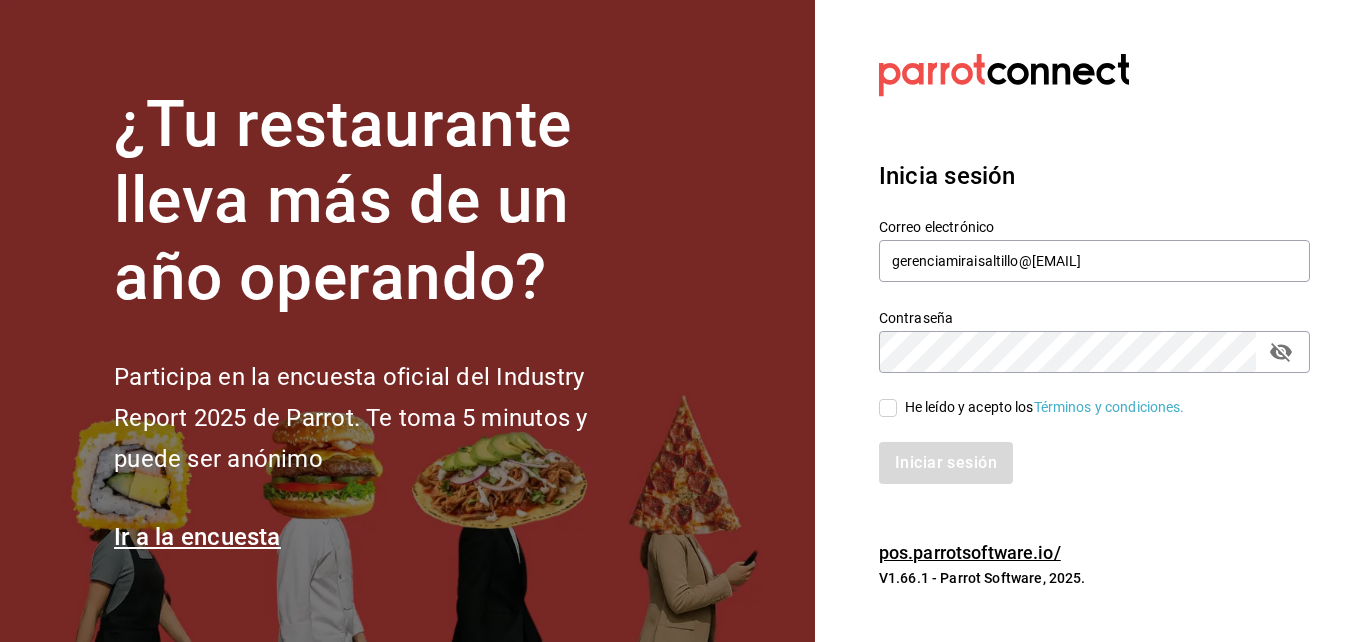 checkbox on "true" 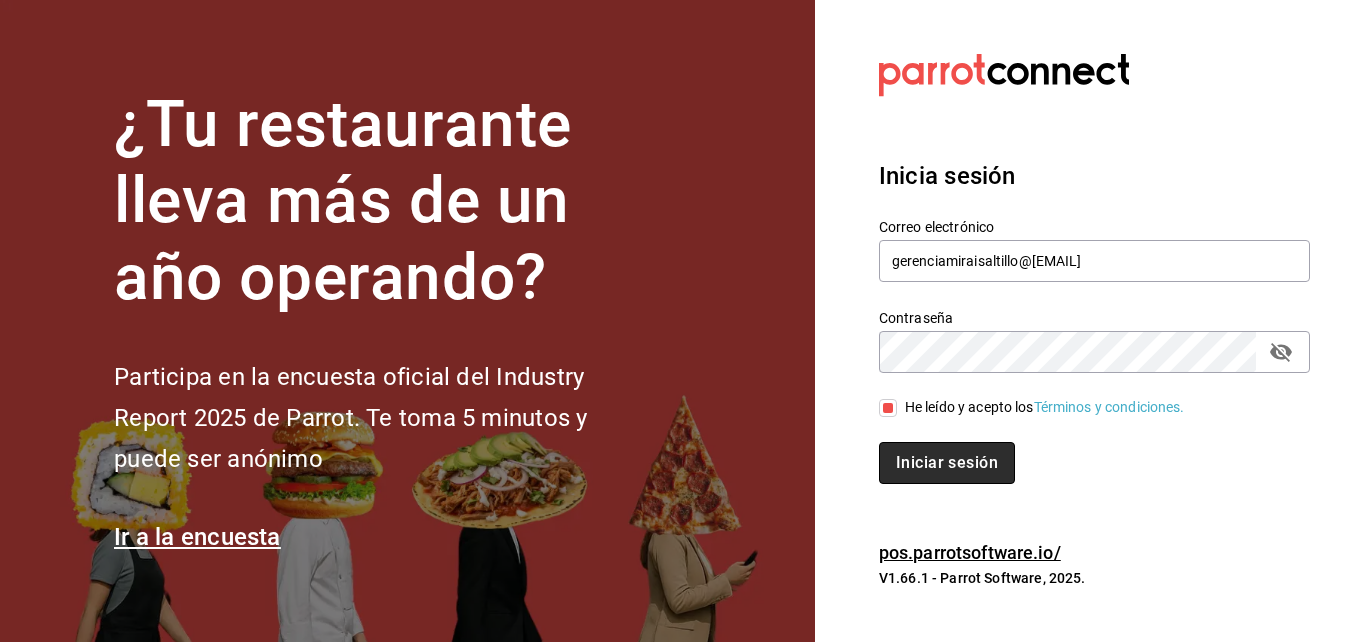 click on "Iniciar sesión" at bounding box center (947, 463) 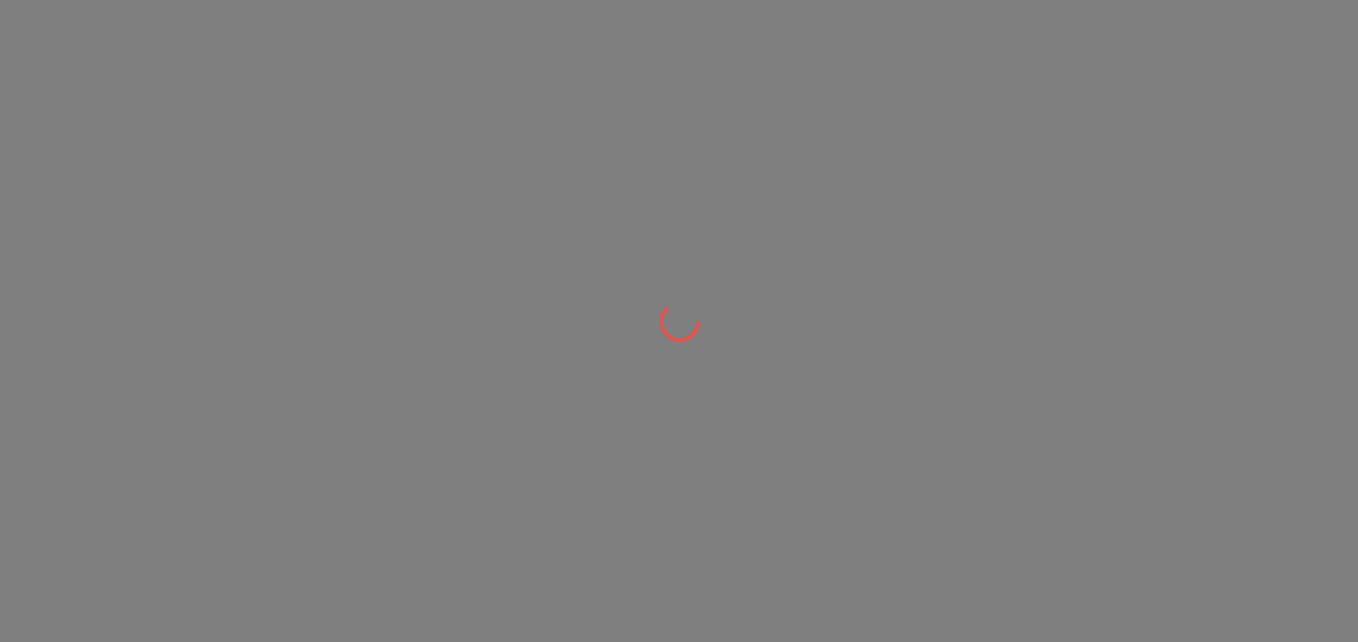 scroll, scrollTop: 0, scrollLeft: 0, axis: both 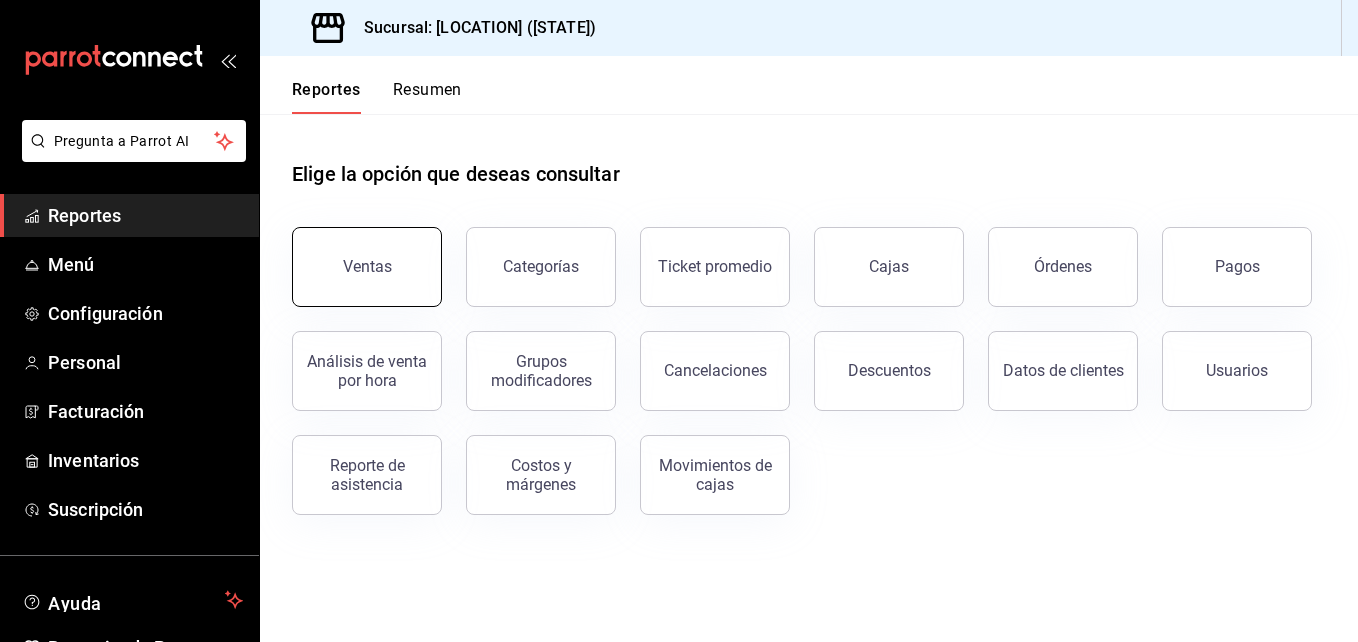 click on "Ventas" at bounding box center (367, 267) 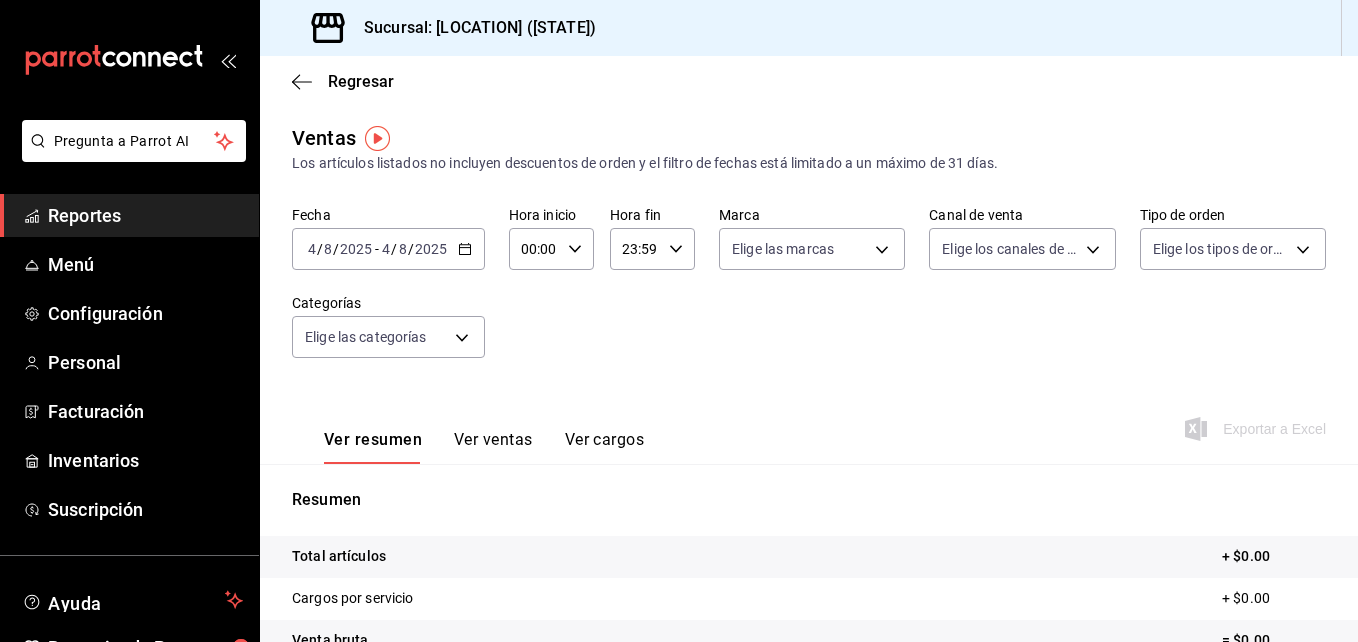 click 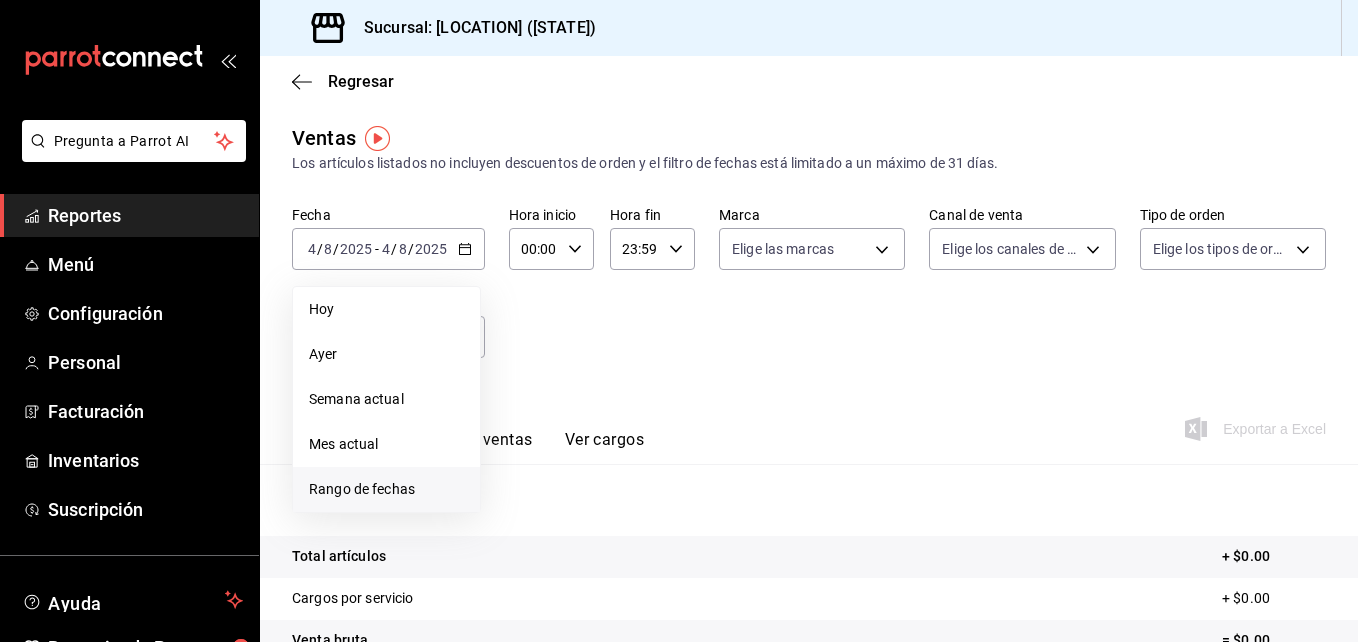 click on "Rango de fechas" at bounding box center [386, 489] 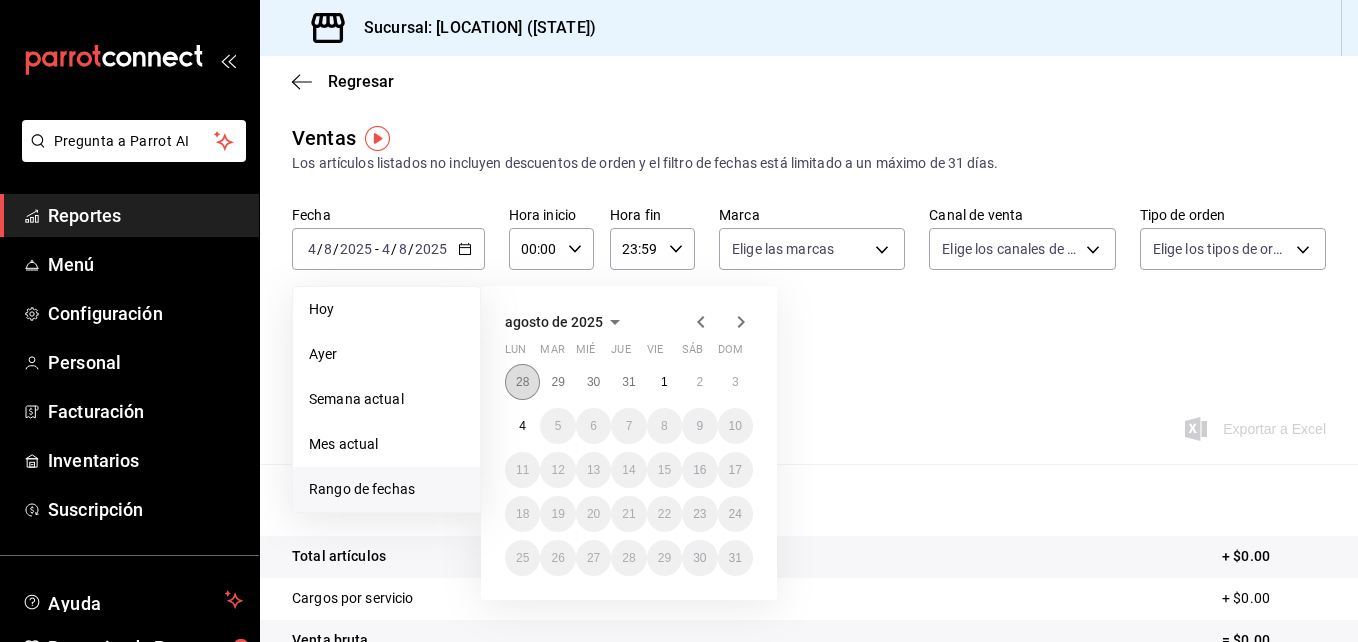 click on "28" at bounding box center (522, 382) 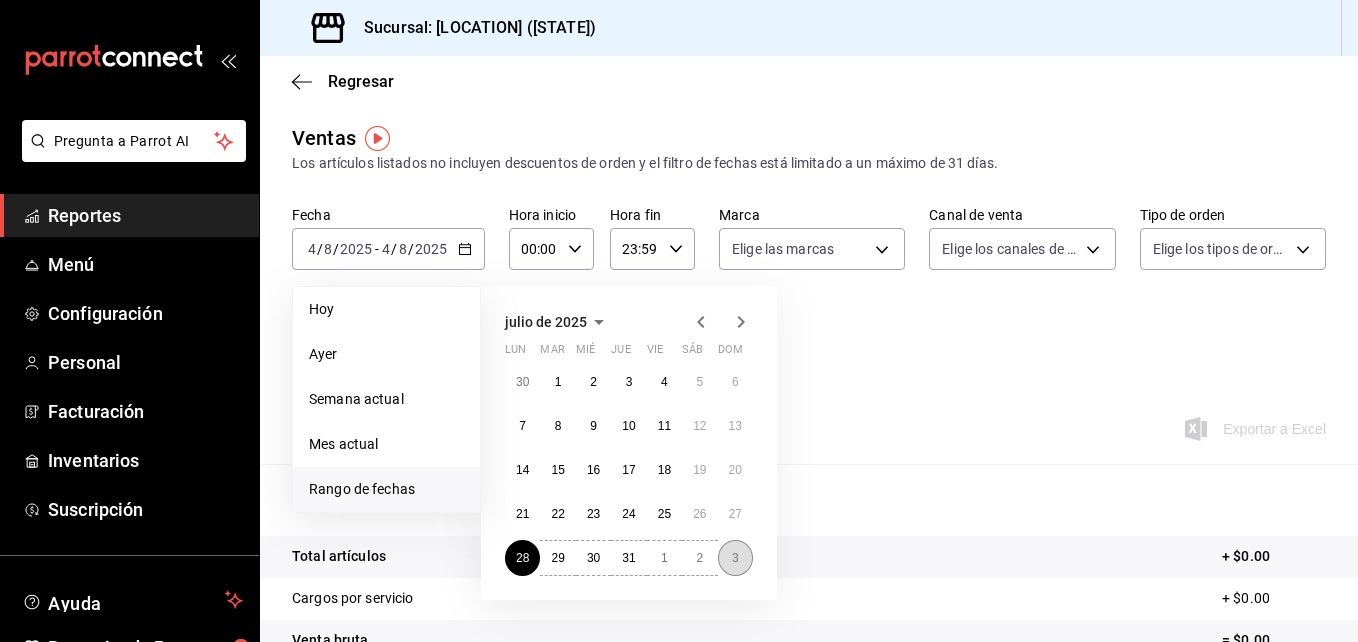 click on "3" at bounding box center [735, 558] 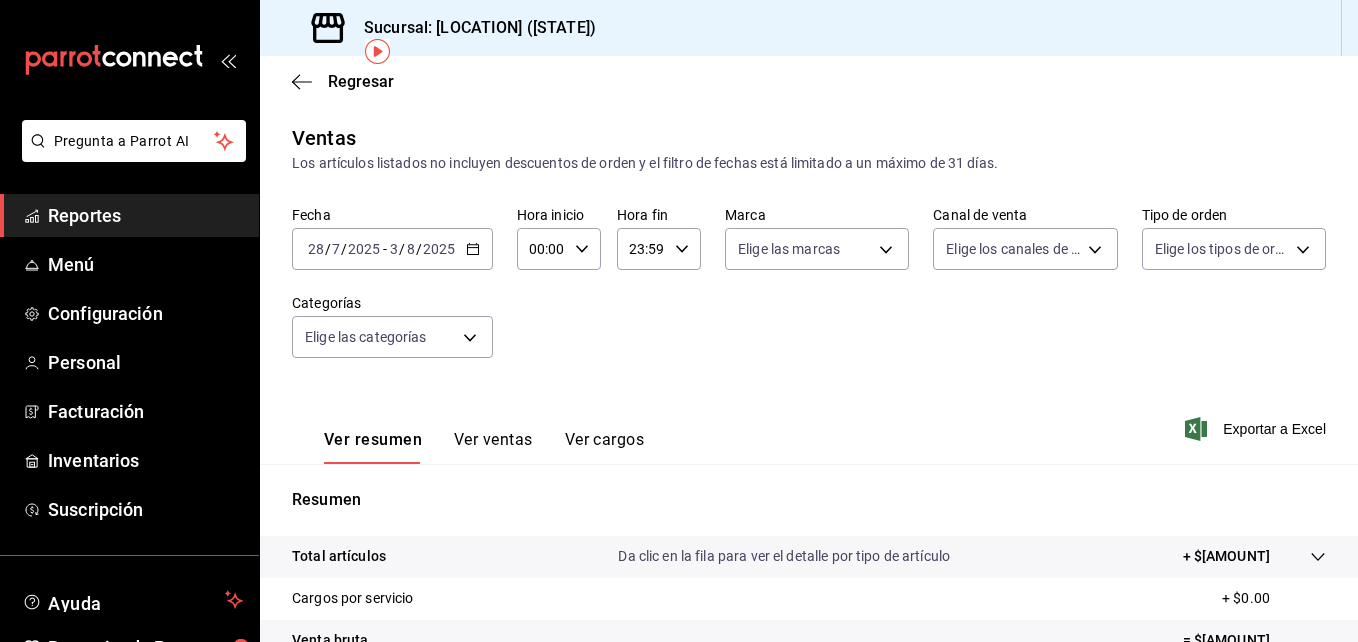 scroll, scrollTop: 316, scrollLeft: 0, axis: vertical 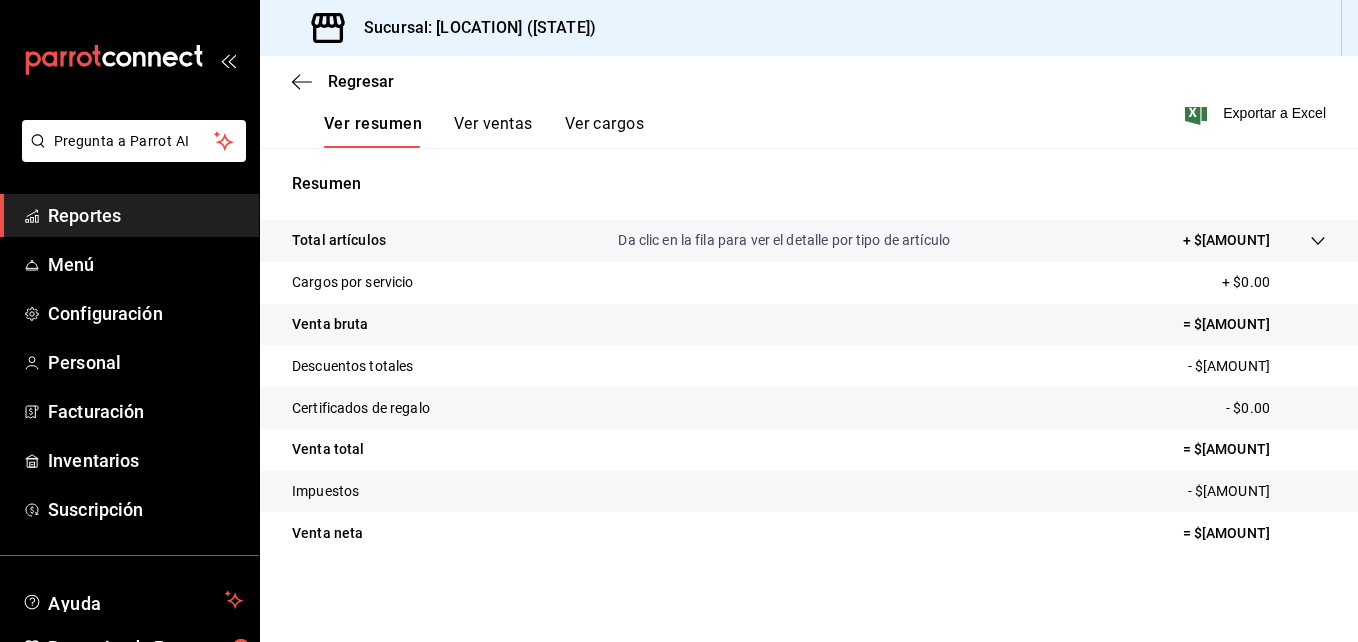 drag, startPoint x: 1184, startPoint y: 534, endPoint x: 1269, endPoint y: 544, distance: 85.58621 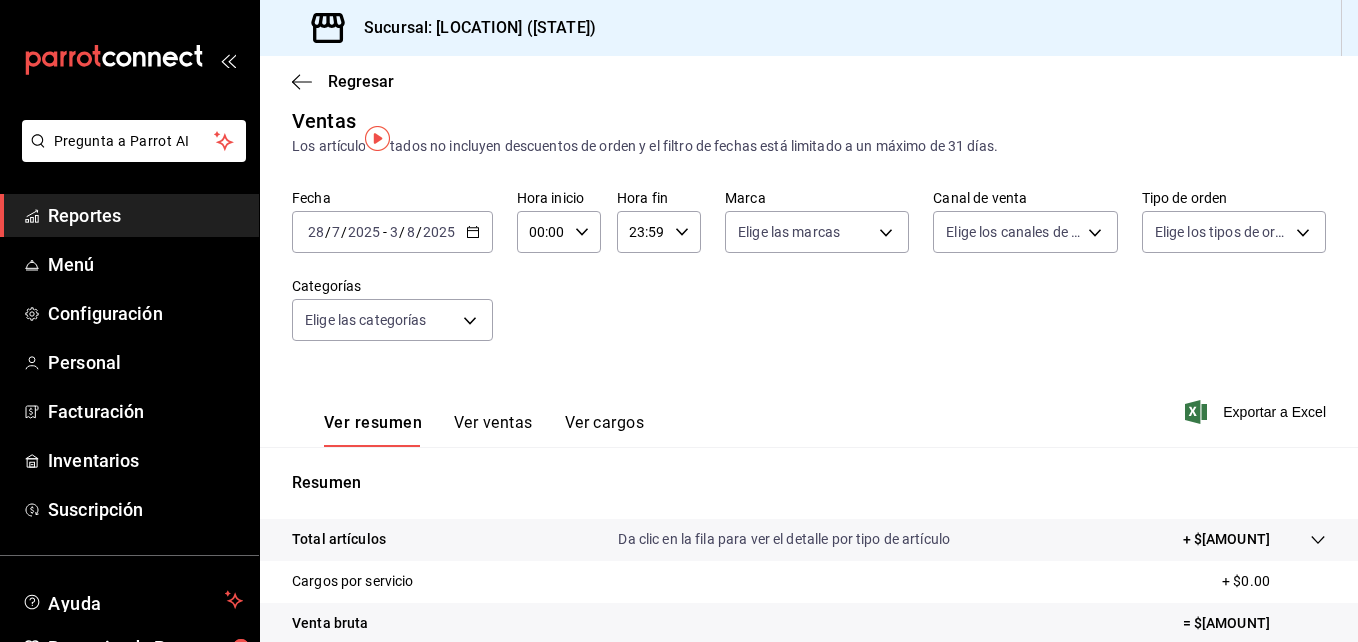 scroll, scrollTop: 0, scrollLeft: 0, axis: both 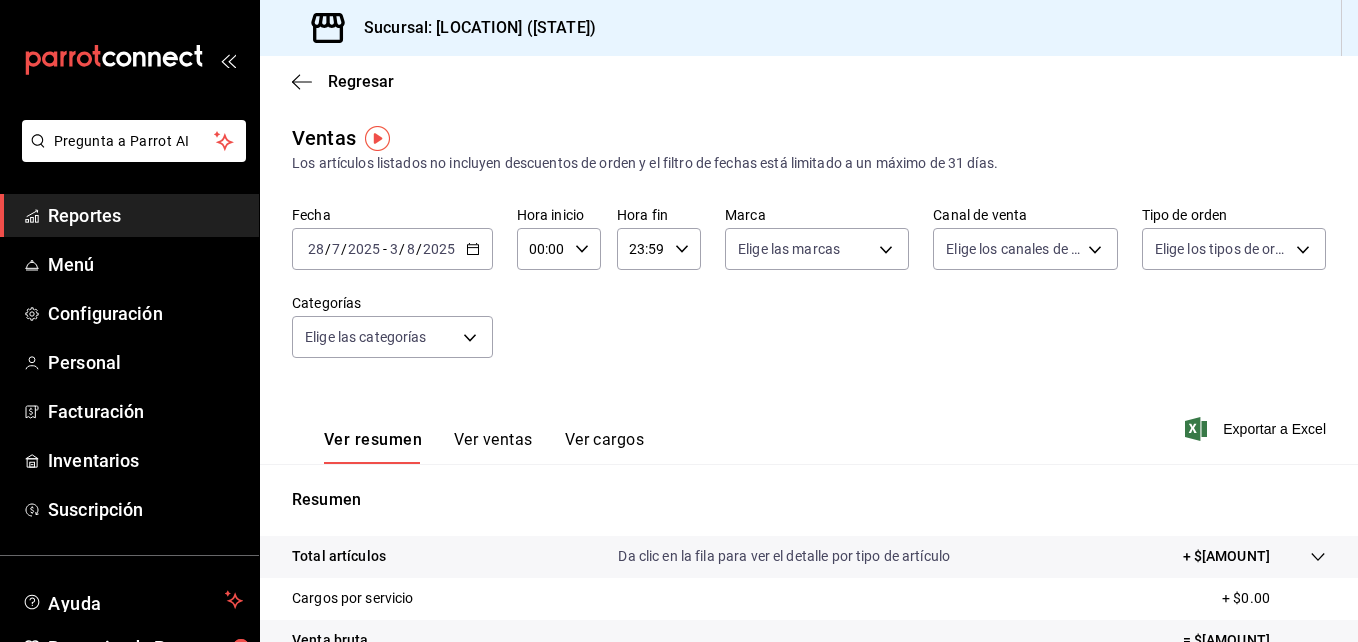 click 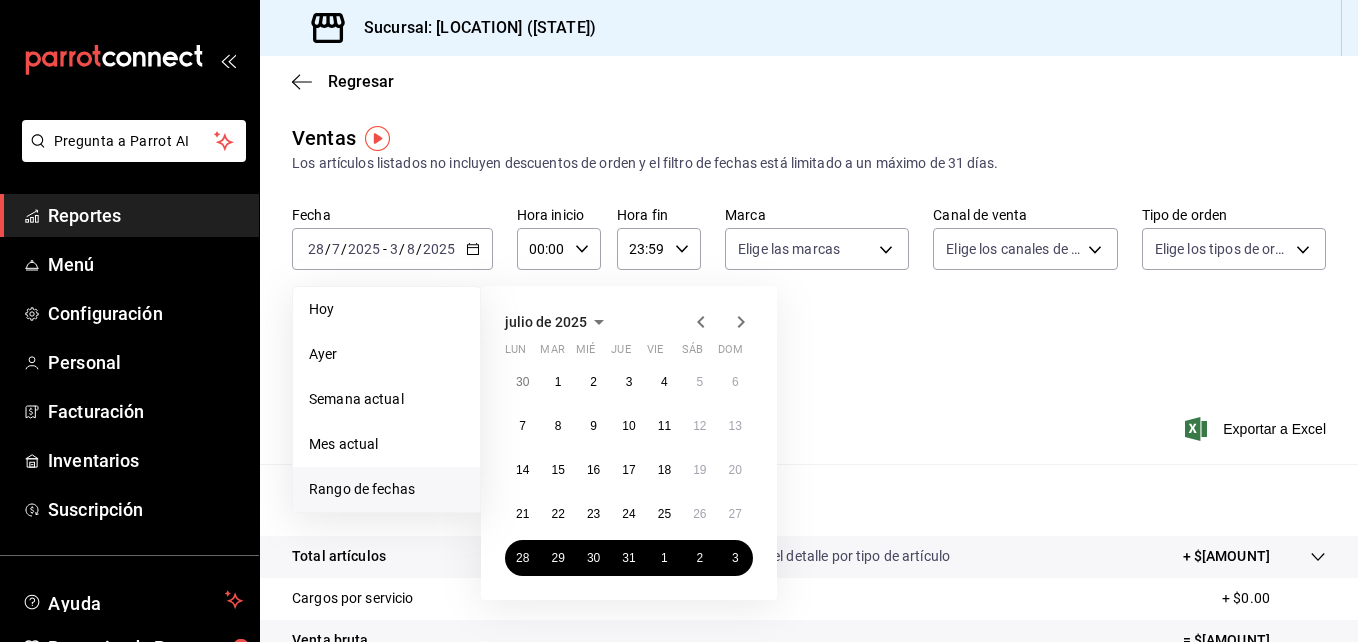 click 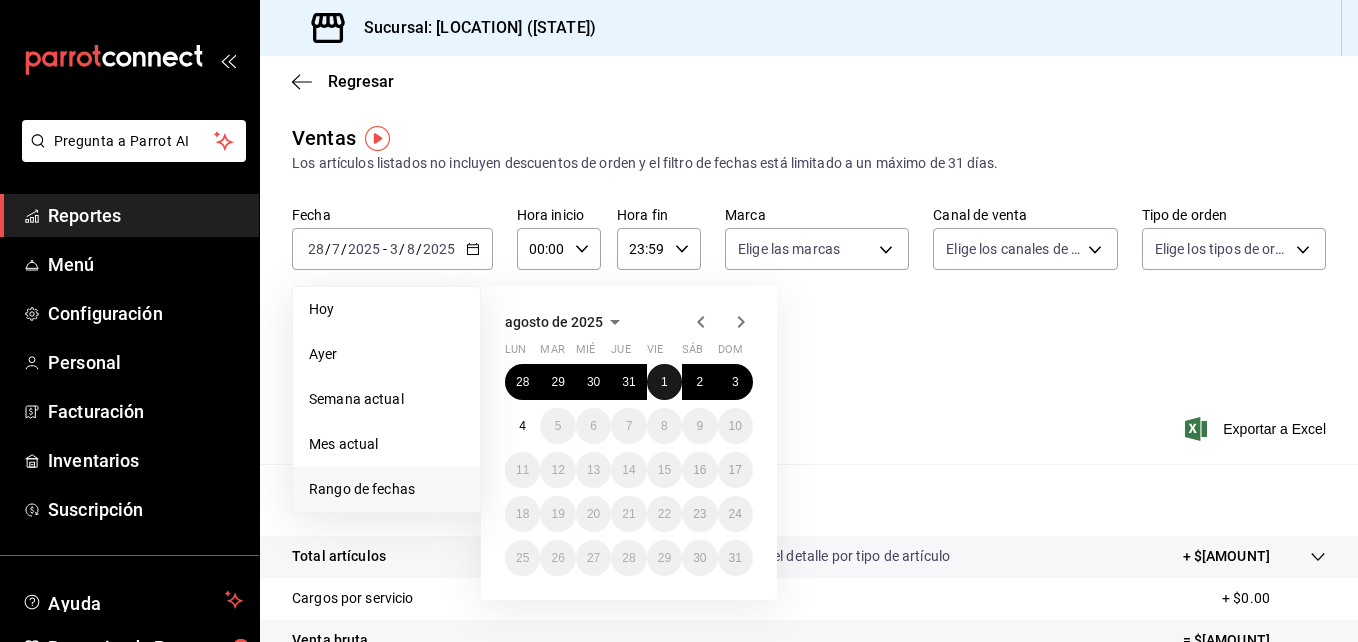 click on "1" at bounding box center [664, 382] 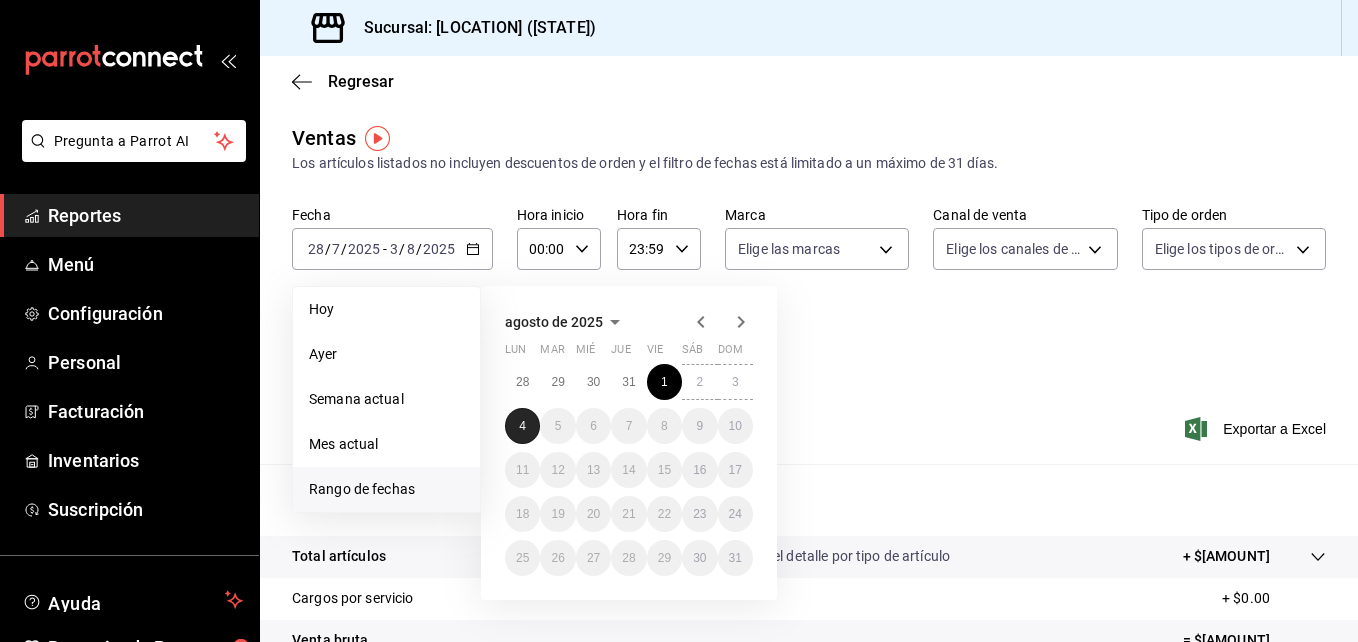 click on "4" at bounding box center (522, 426) 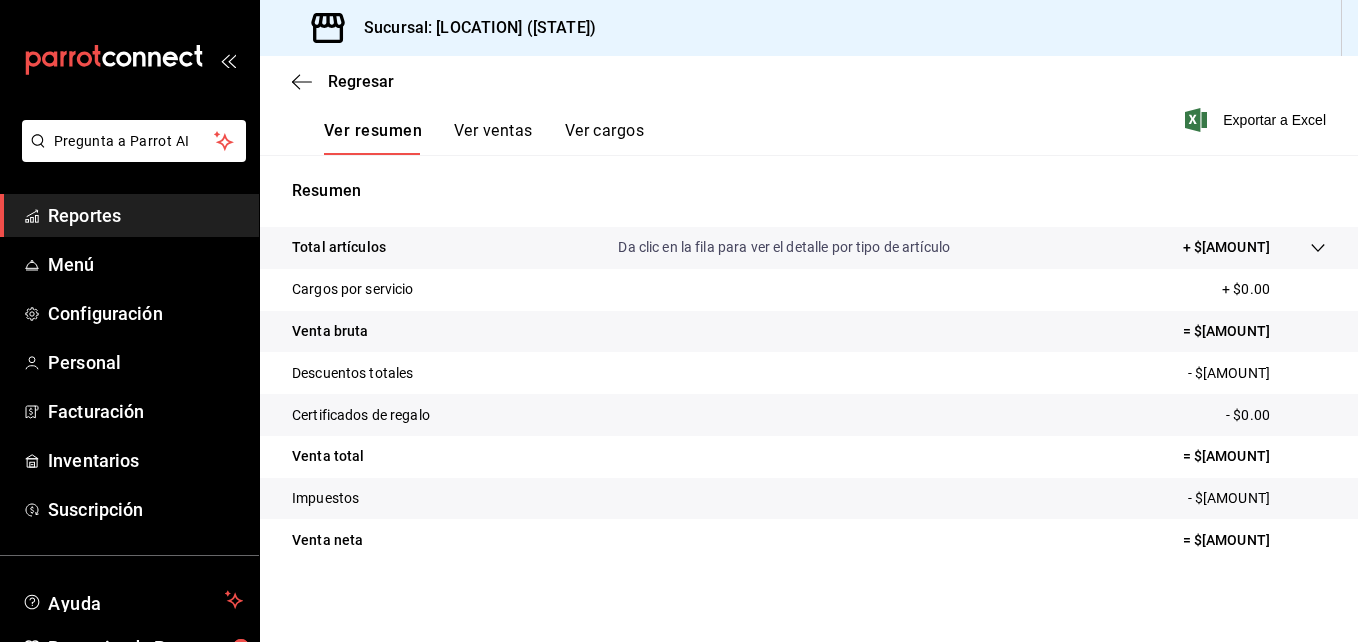 scroll, scrollTop: 316, scrollLeft: 0, axis: vertical 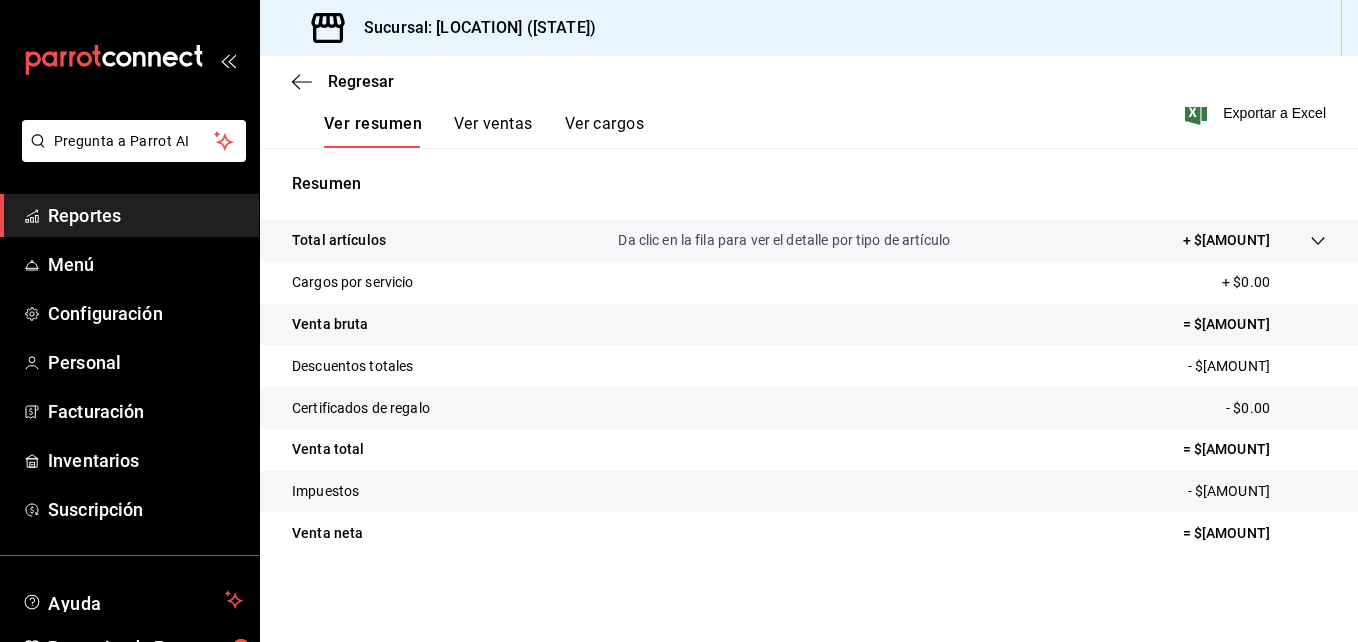 drag, startPoint x: 1181, startPoint y: 539, endPoint x: 1257, endPoint y: 553, distance: 77.27872 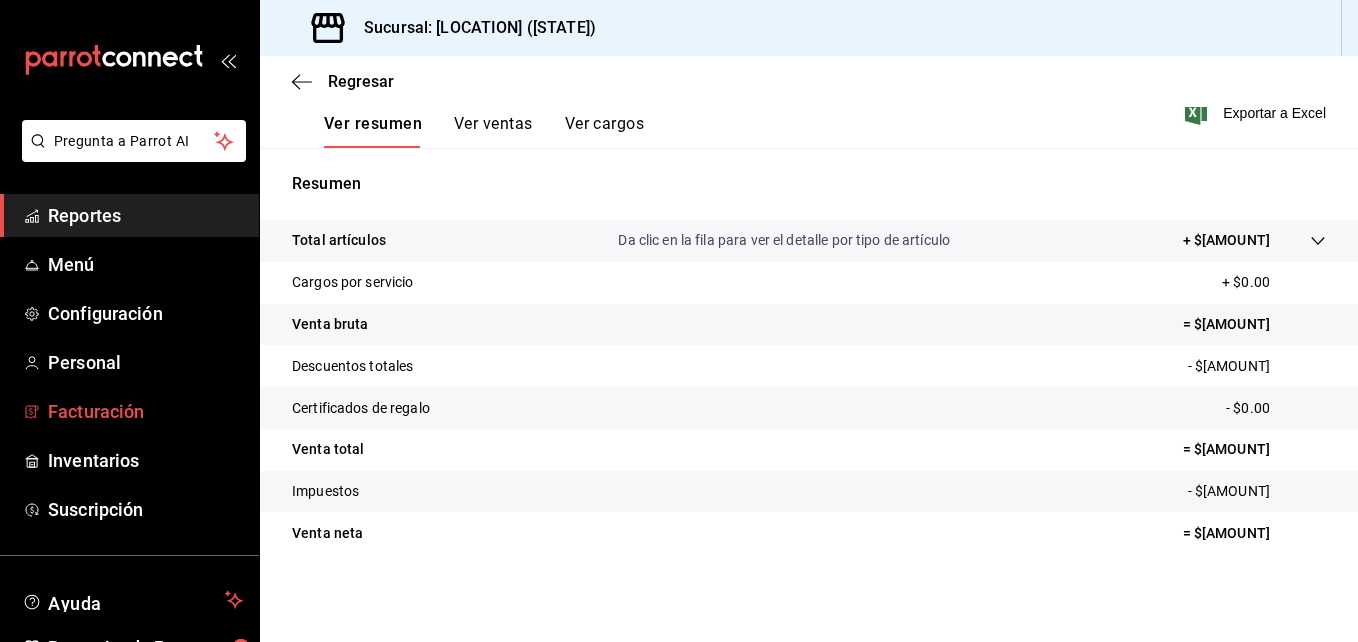 click on "Facturación" at bounding box center [145, 411] 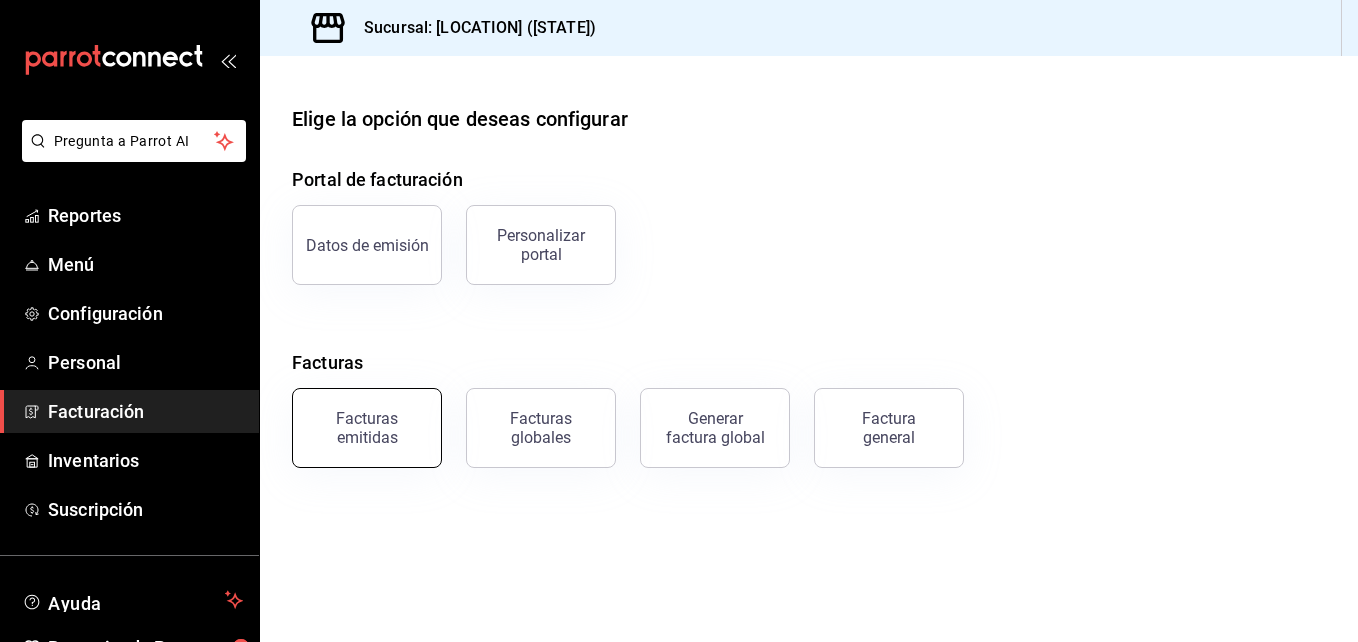 click on "Facturas emitidas" at bounding box center [367, 428] 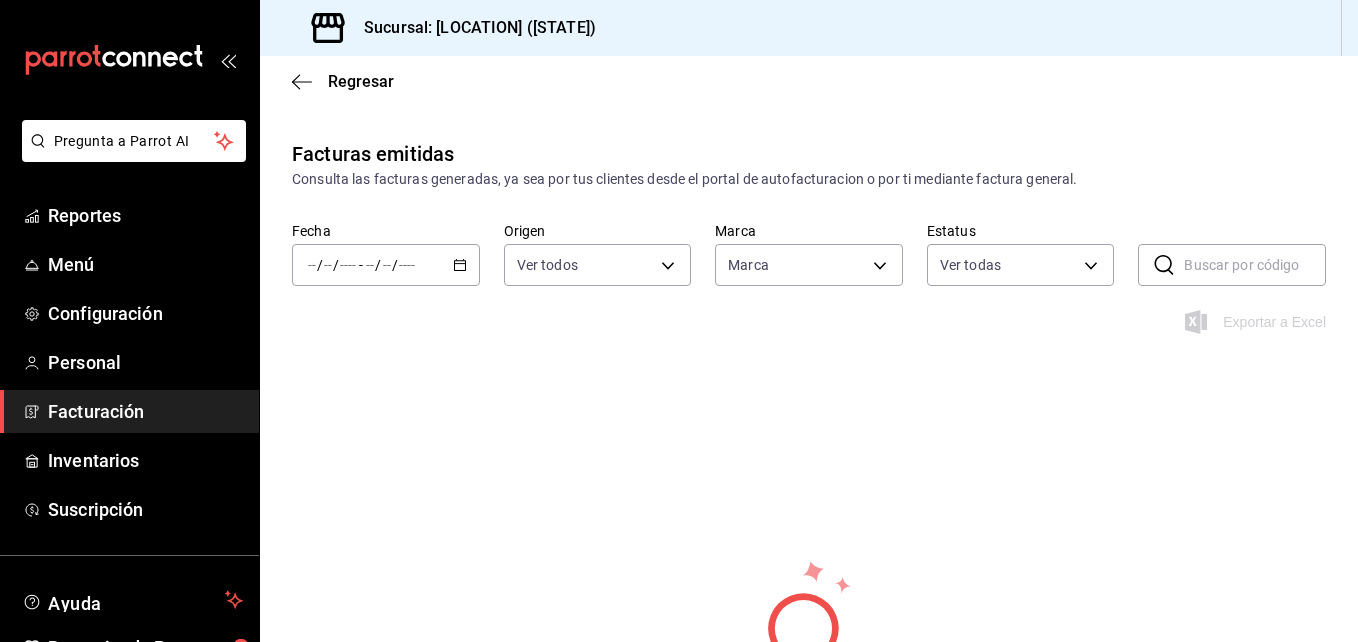 type on "183a807c-22b5-455a-989e-9c50dfc5d7ed" 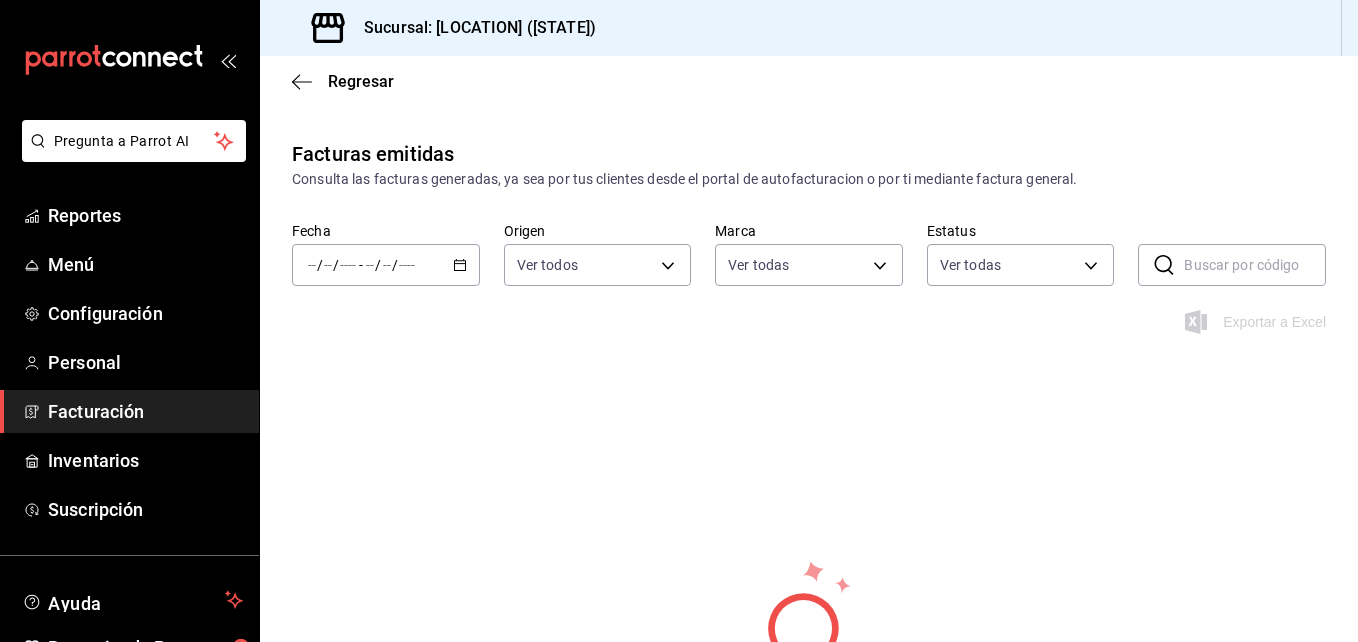 click on "/ / - / /" at bounding box center (386, 265) 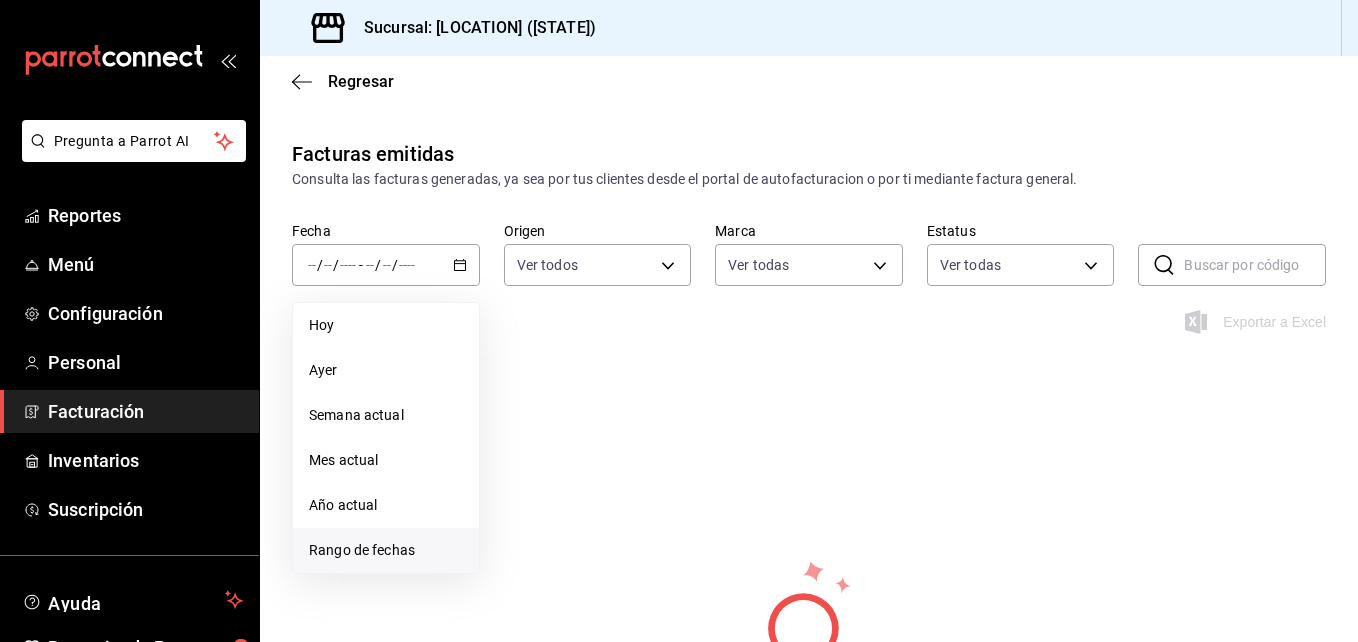 click on "Rango de fechas" at bounding box center (386, 550) 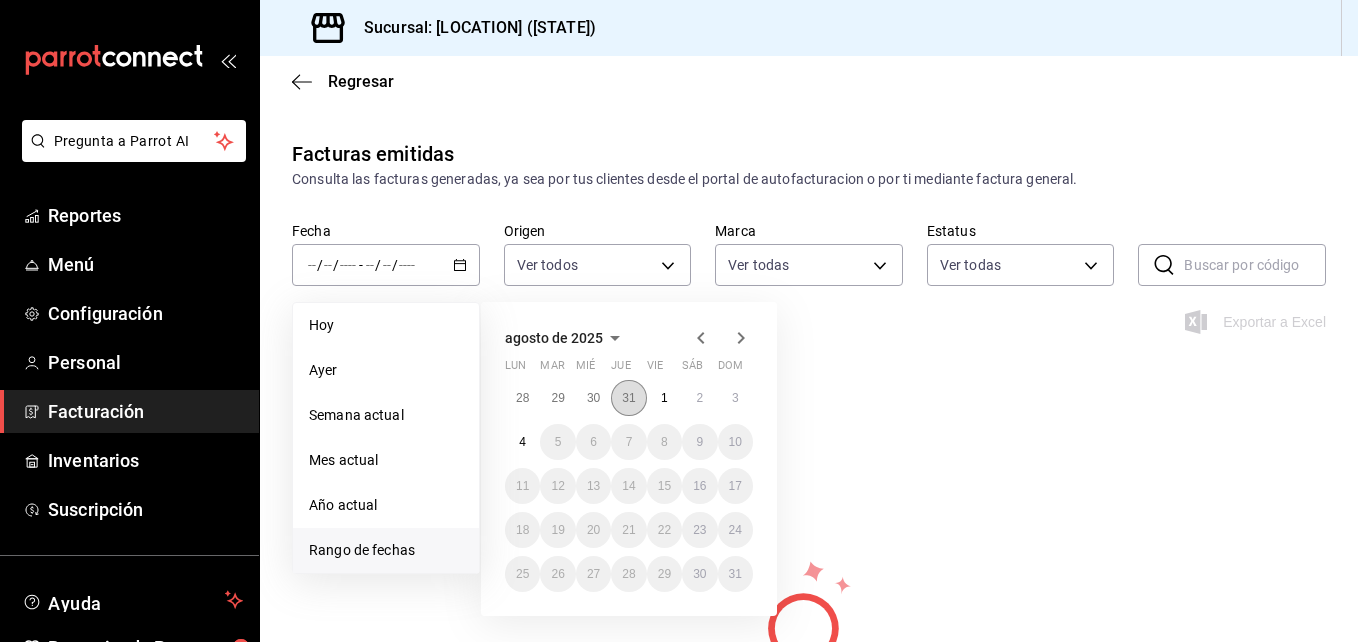 click on "31" at bounding box center (628, 398) 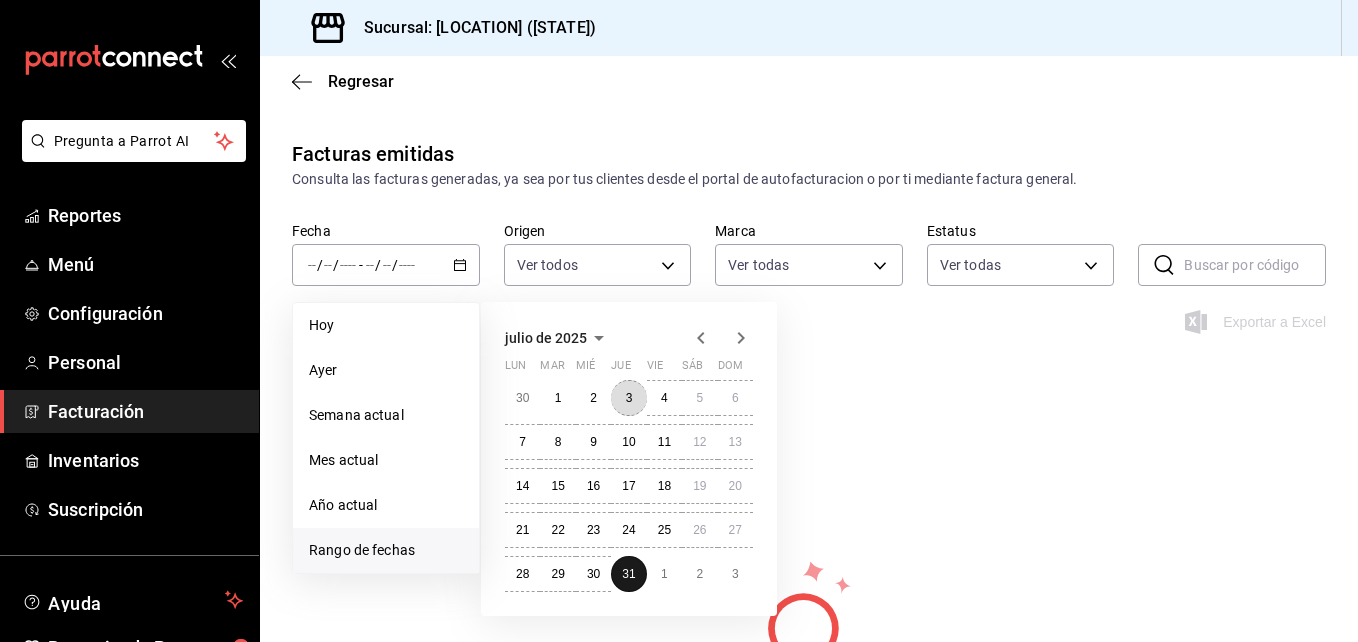click on "3" at bounding box center (629, 398) 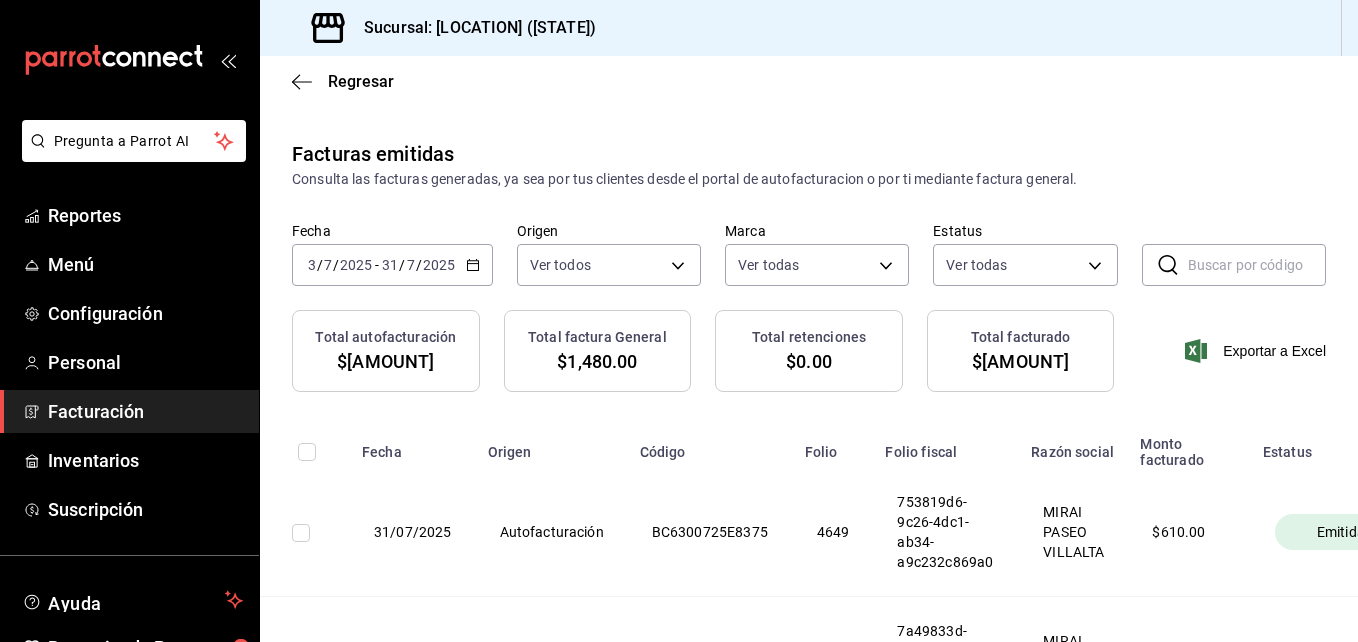 click on "[DATE] [DAY] / [YEAR] - [DATE] [DAY] / [YEAR]" at bounding box center (392, 265) 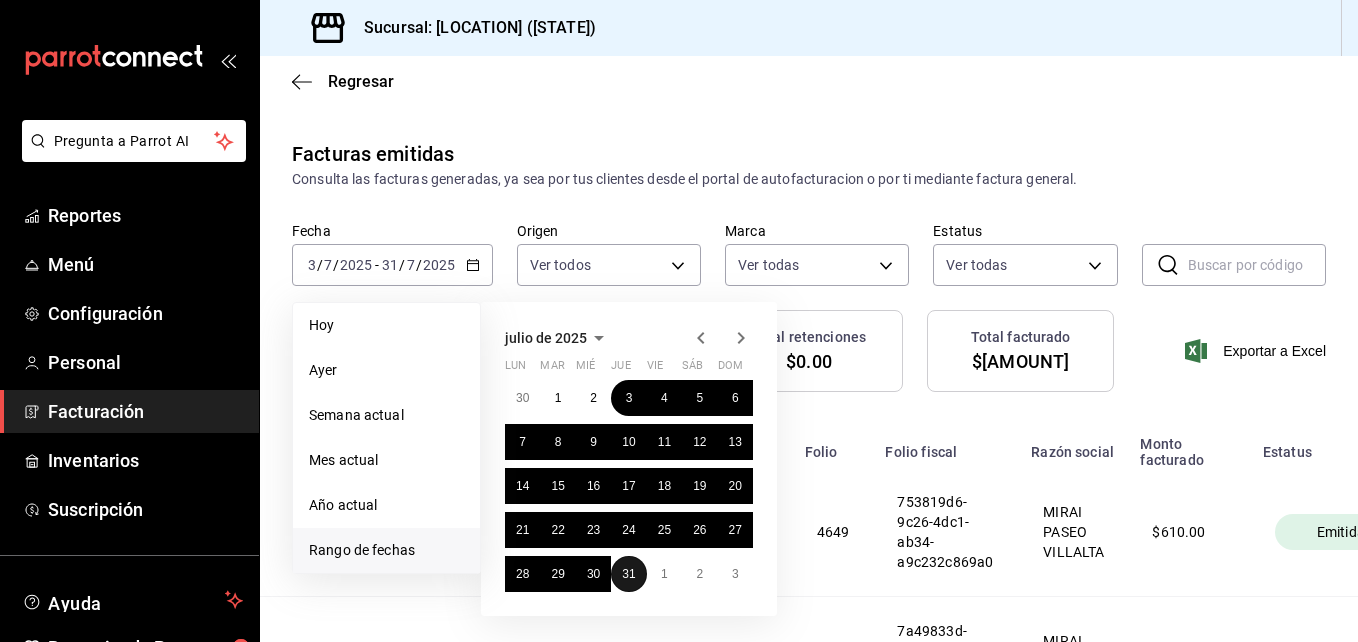 click on "31" at bounding box center (628, 574) 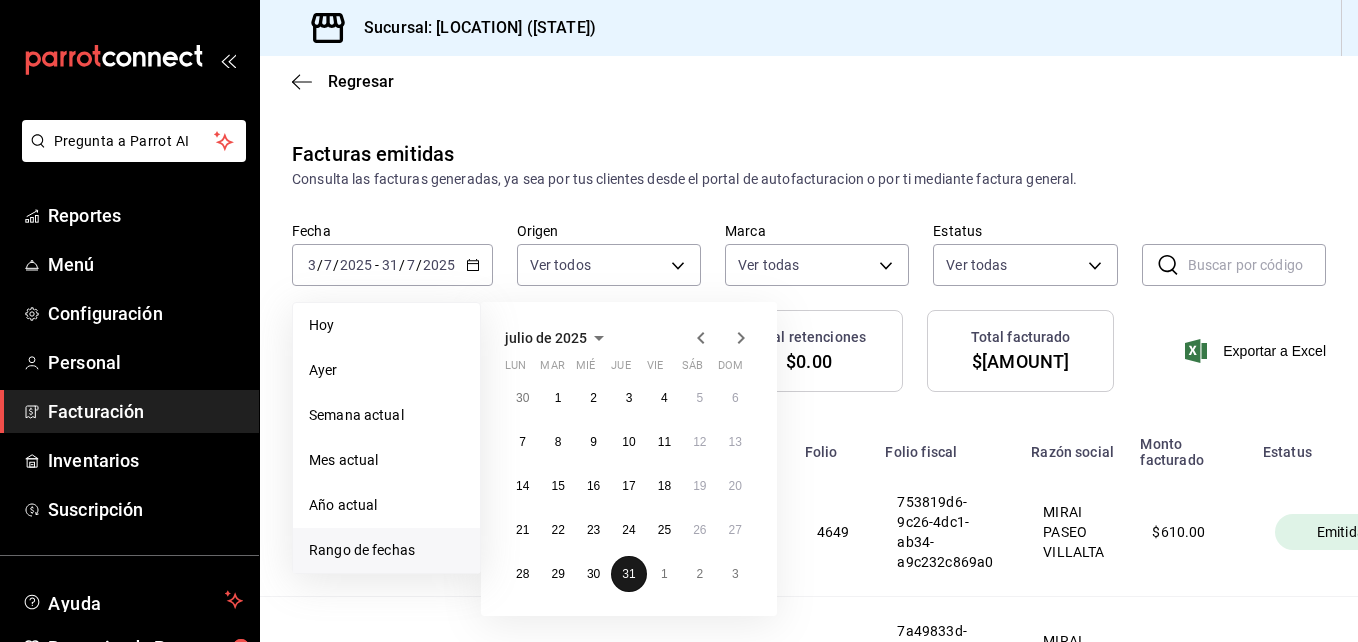 click on "31" at bounding box center (628, 574) 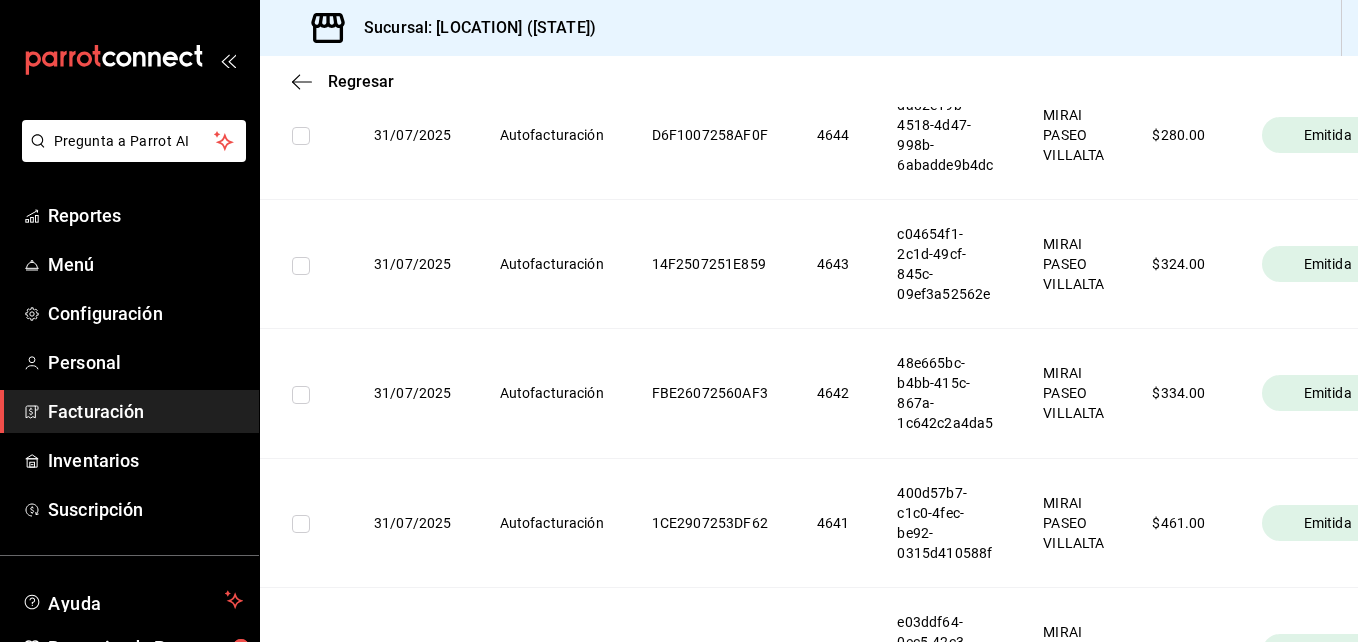 scroll, scrollTop: 1056, scrollLeft: 0, axis: vertical 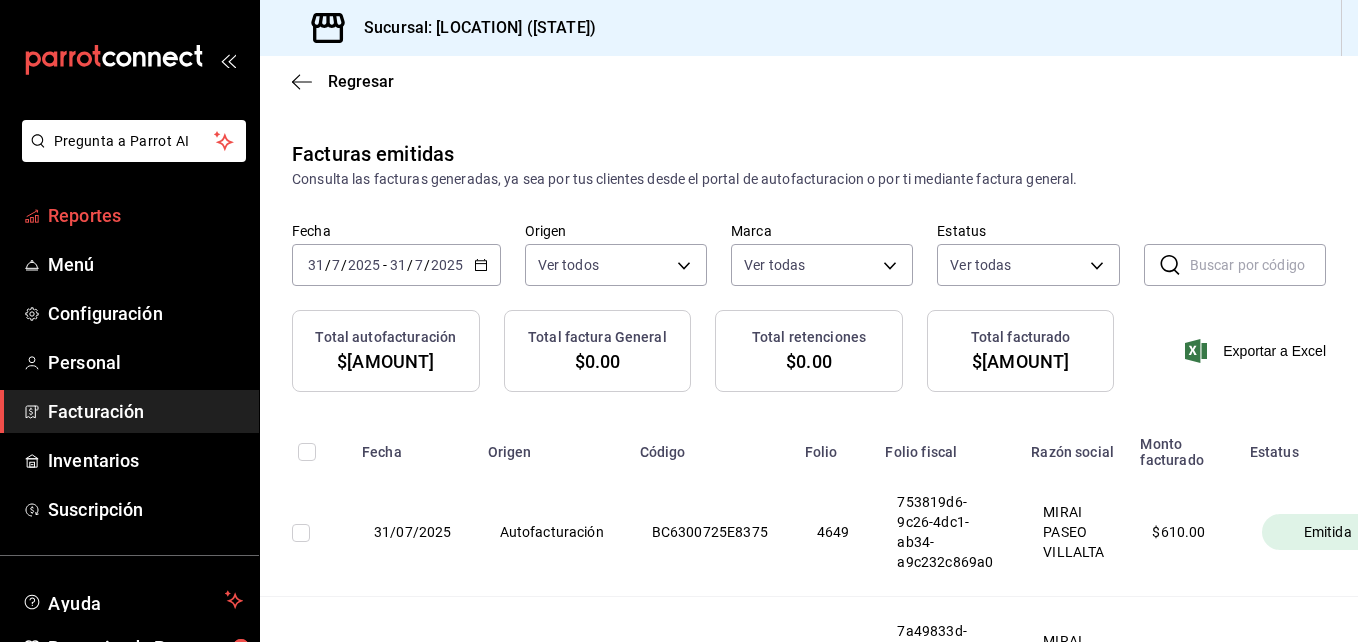 click on "Reportes" at bounding box center (145, 215) 